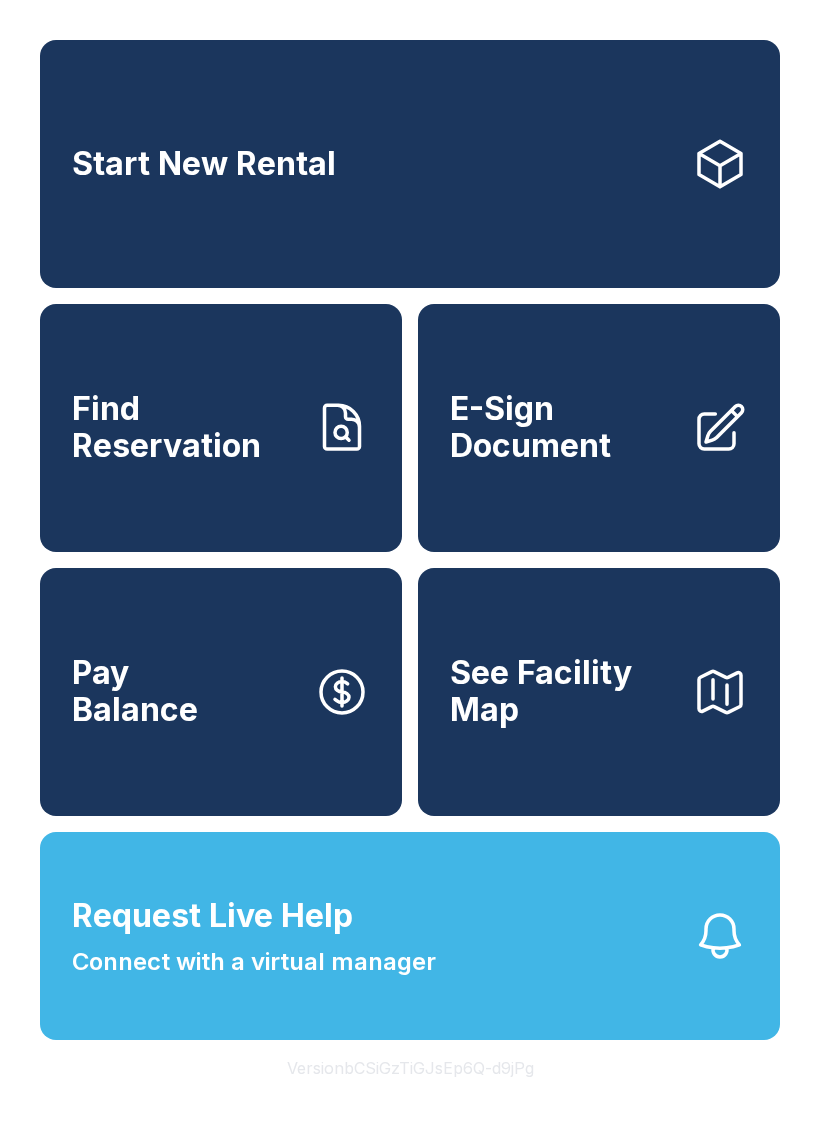 scroll, scrollTop: 0, scrollLeft: 0, axis: both 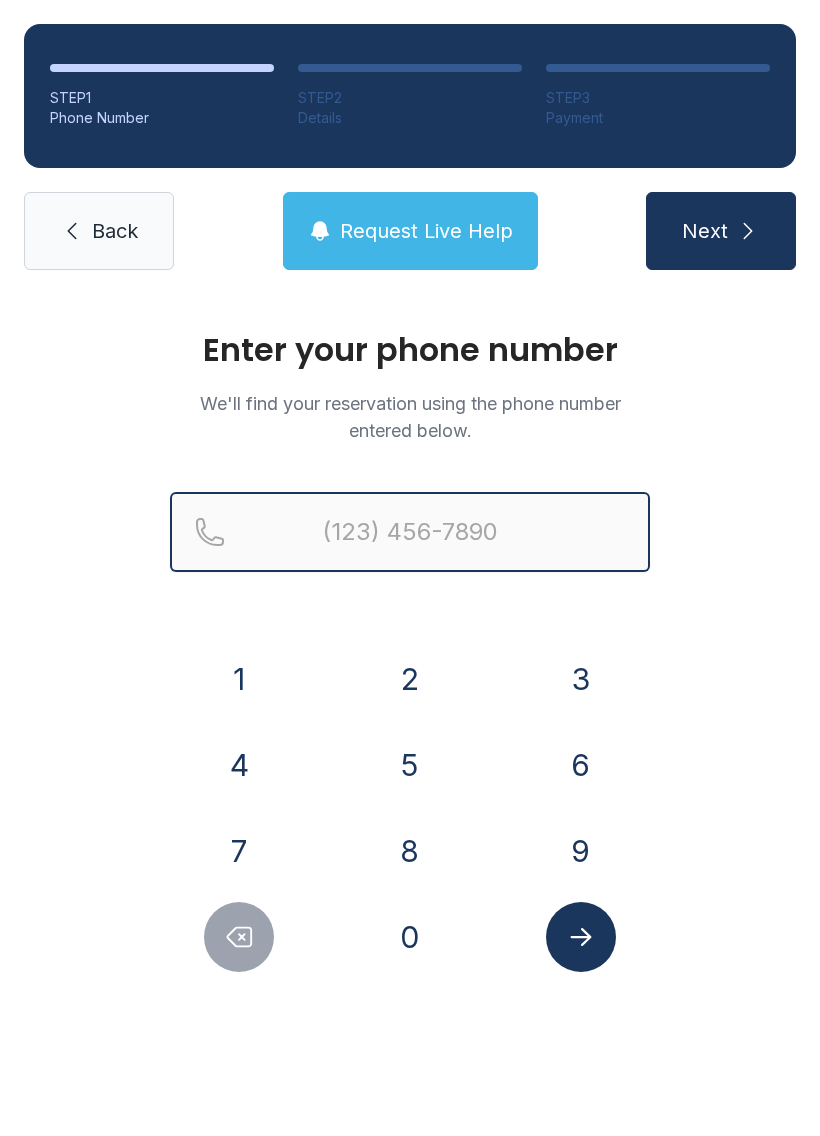 click at bounding box center [410, 532] 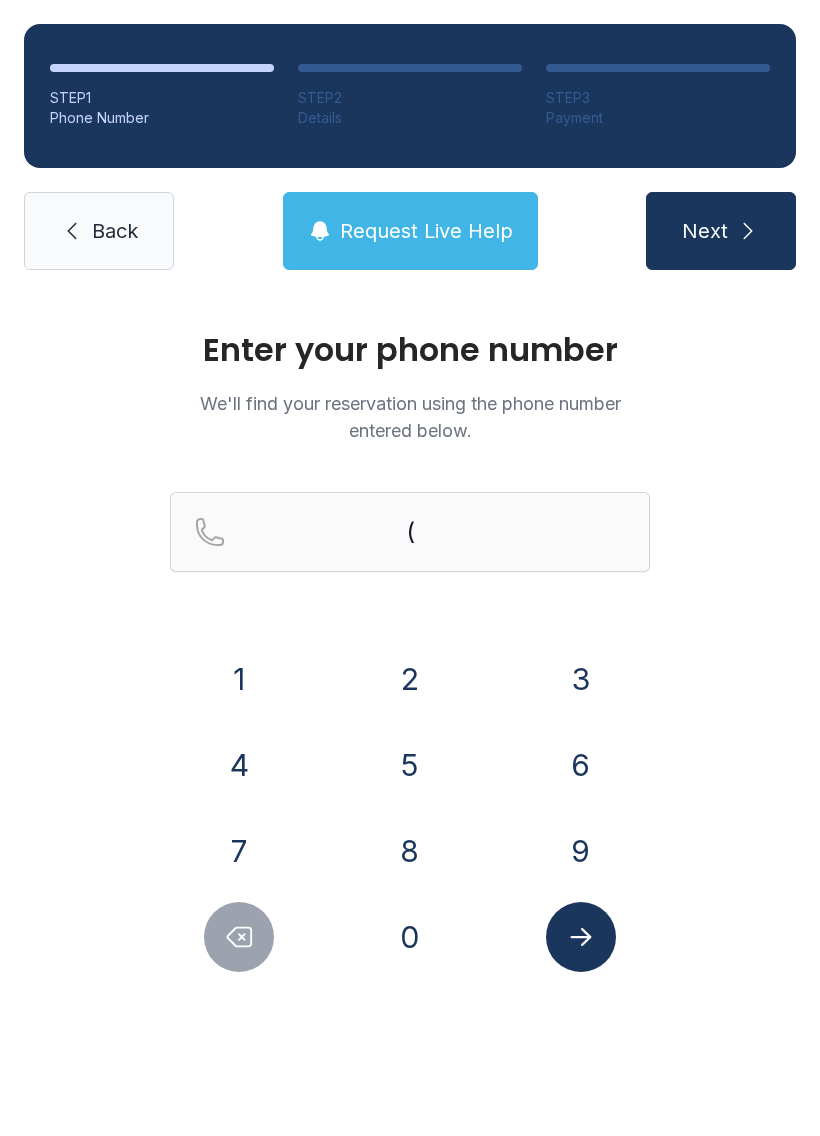 click on "4" at bounding box center (239, 679) 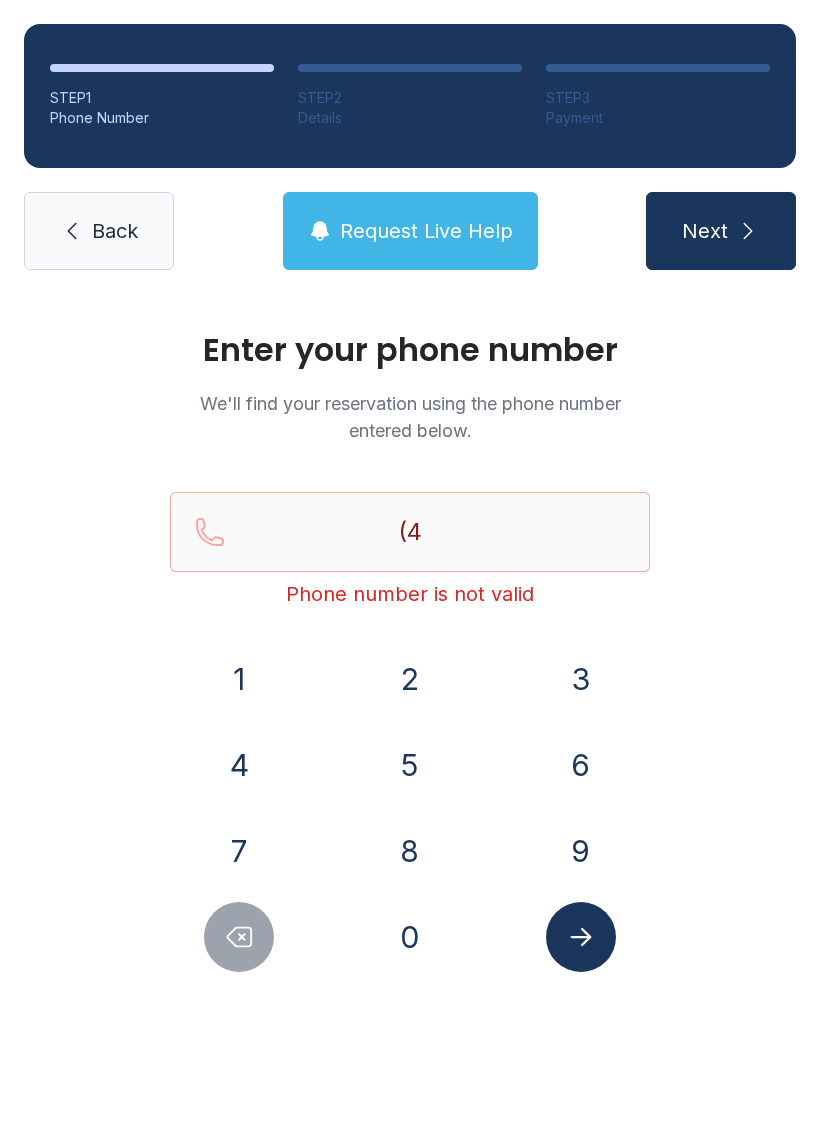 click on "3" at bounding box center [239, 679] 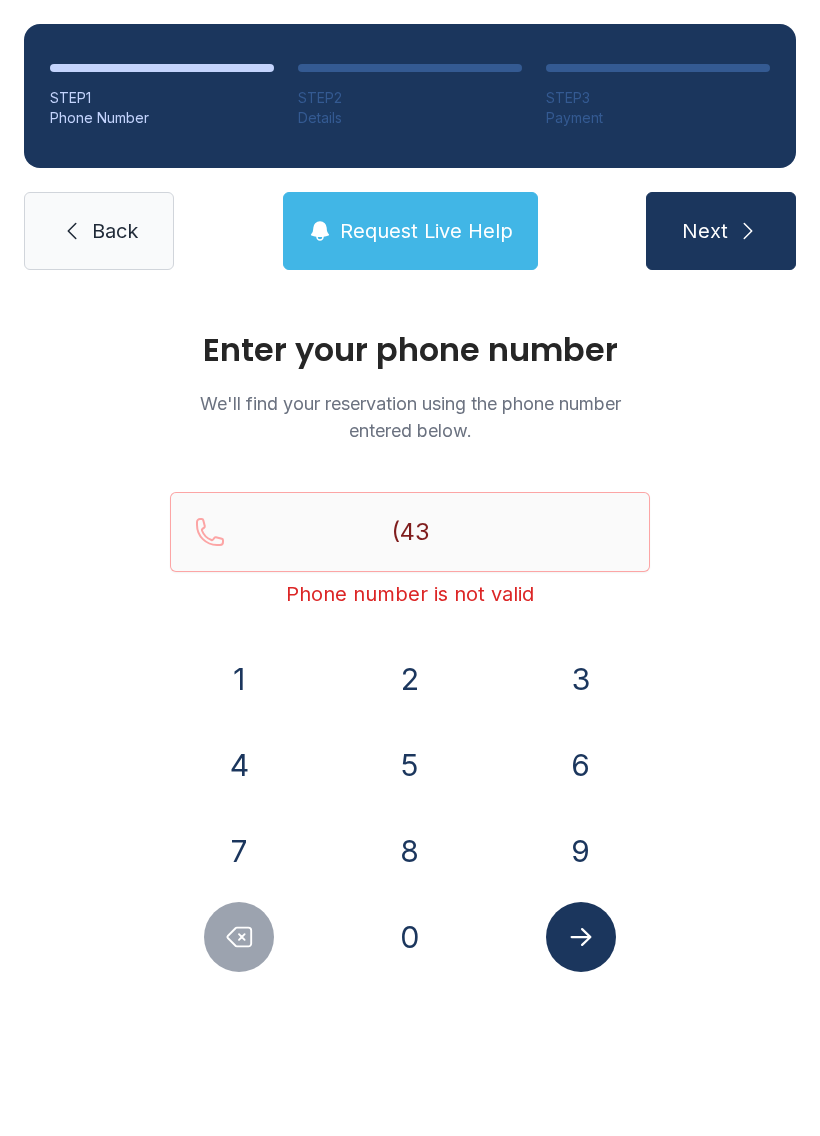 click on "4" at bounding box center (239, 679) 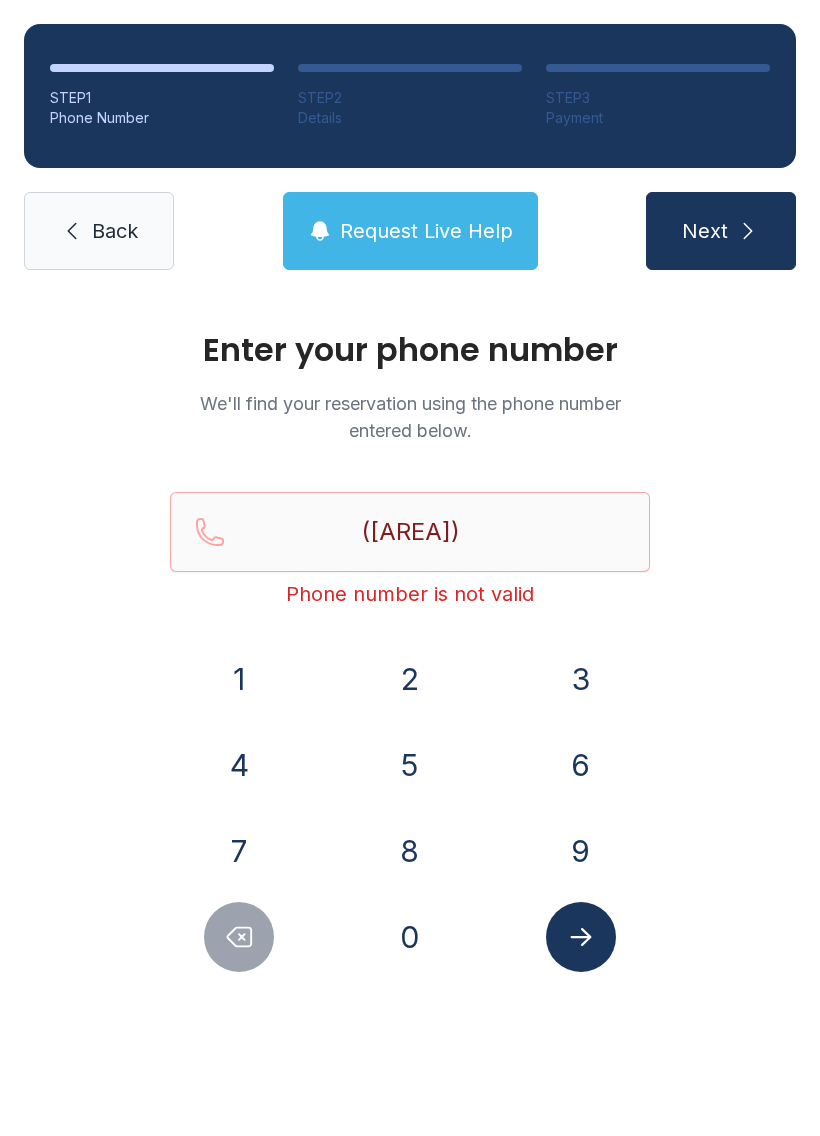 click on "5" at bounding box center [239, 679] 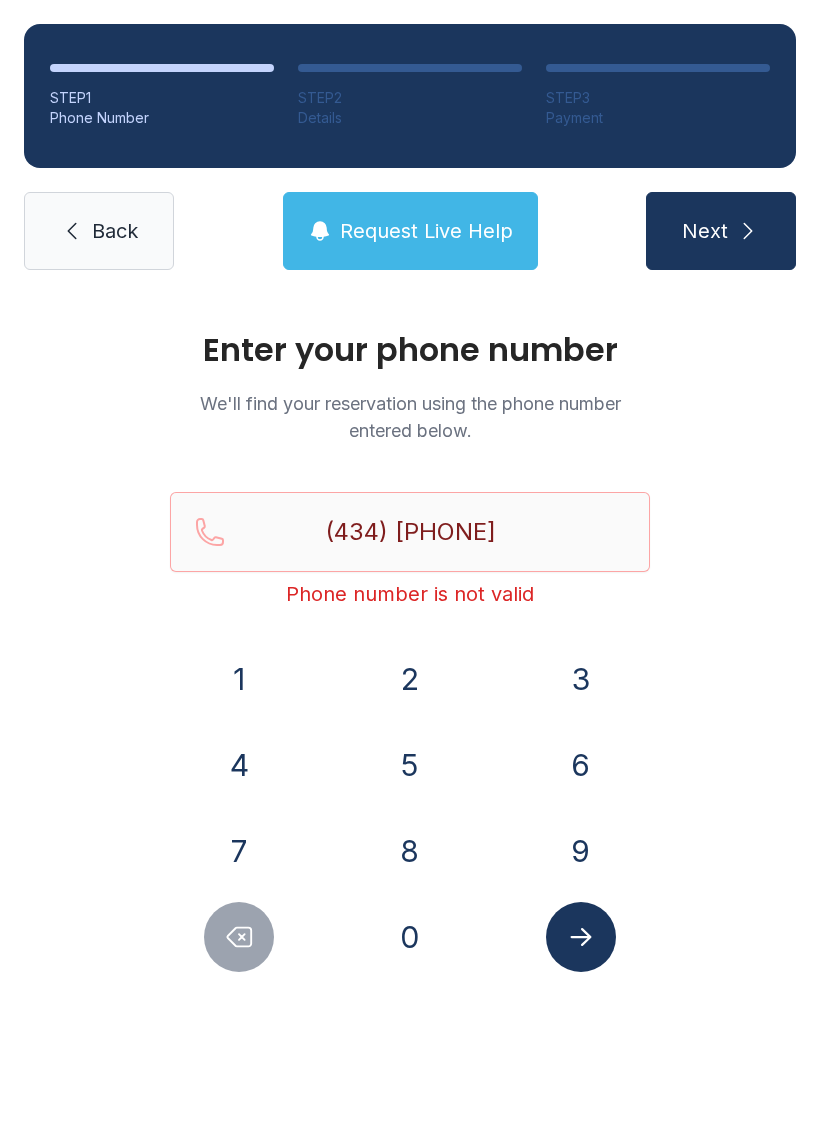 click on "2" at bounding box center [239, 679] 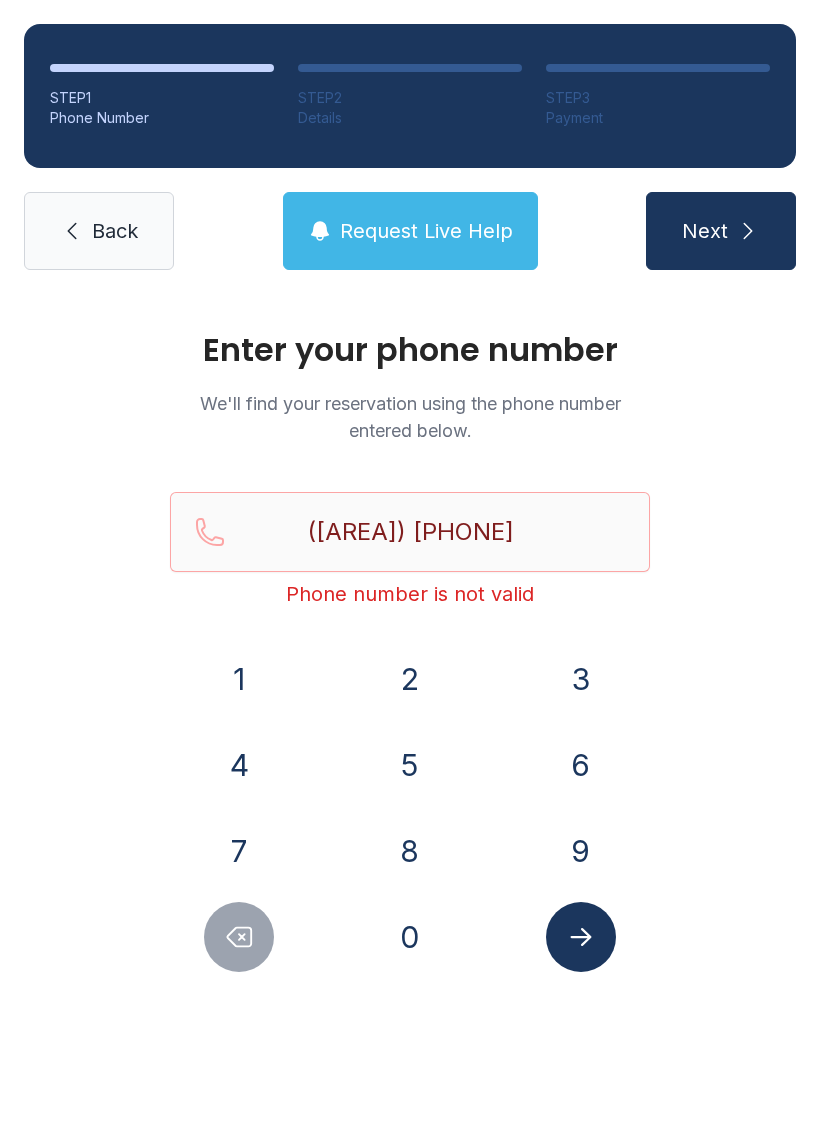 click on "9" at bounding box center [239, 679] 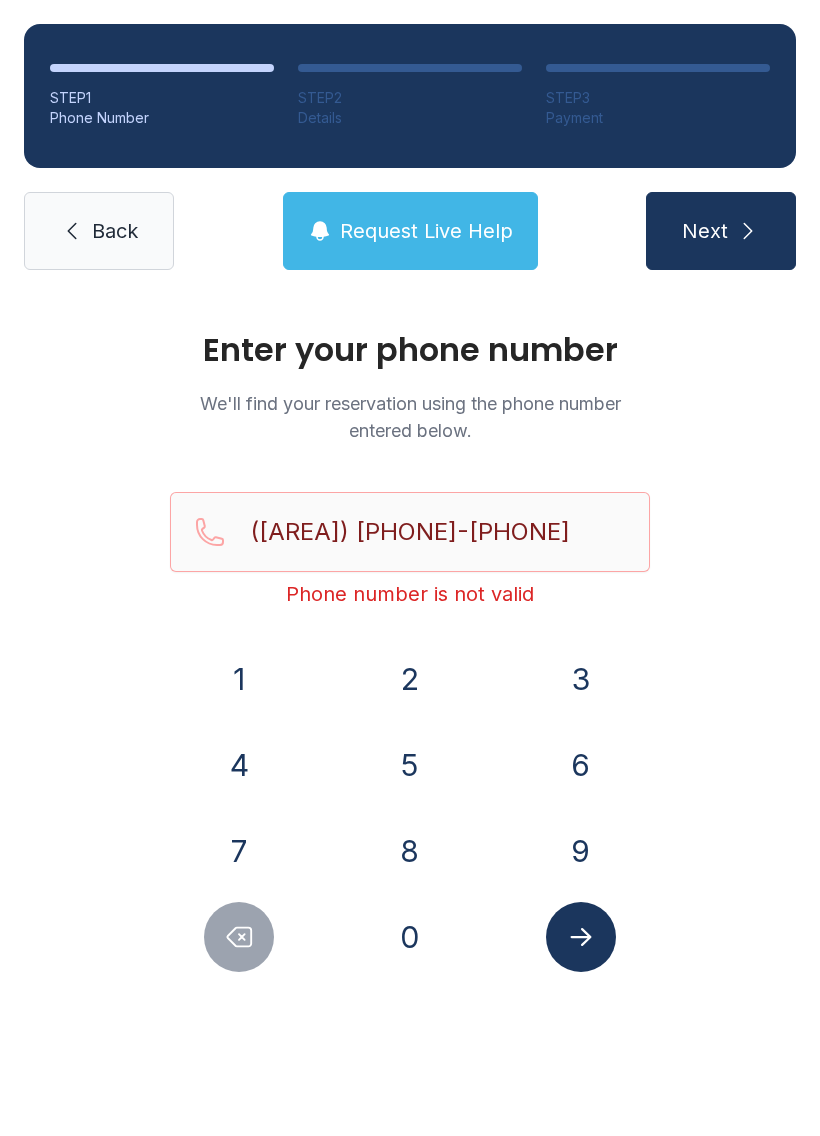 click on "0" at bounding box center [239, 679] 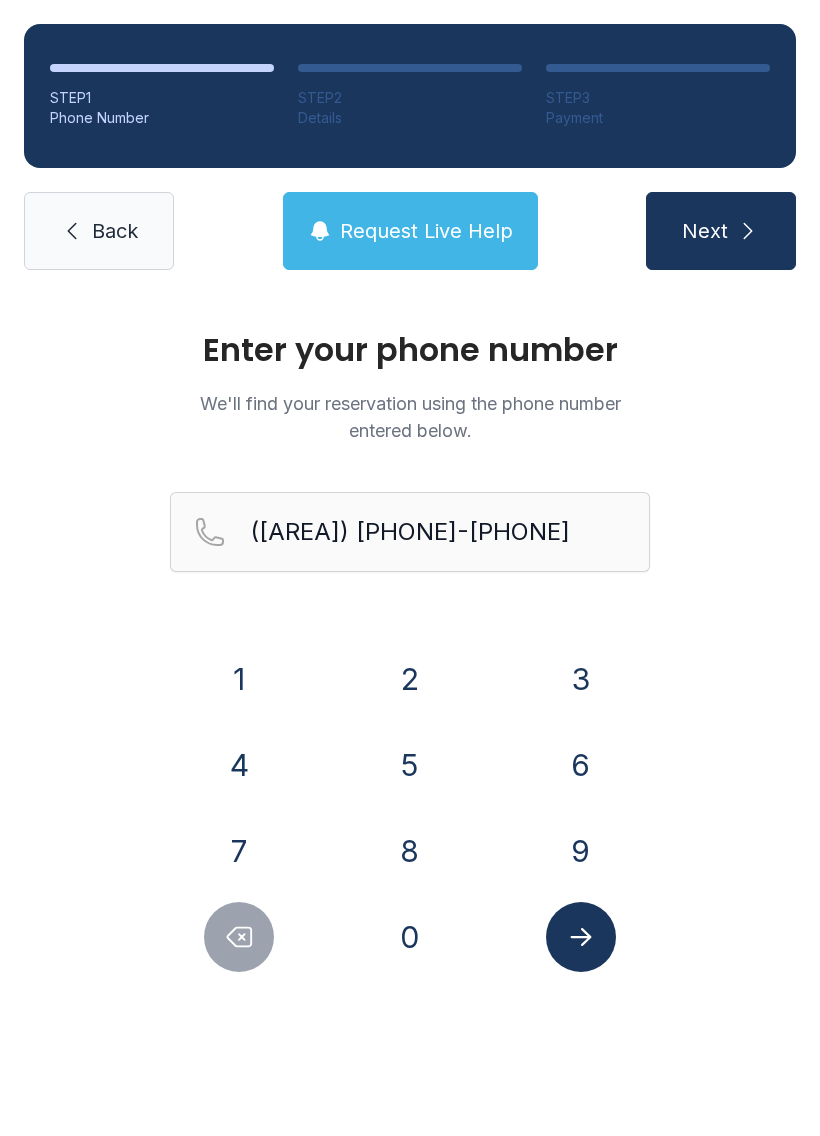 click at bounding box center (580, 937) 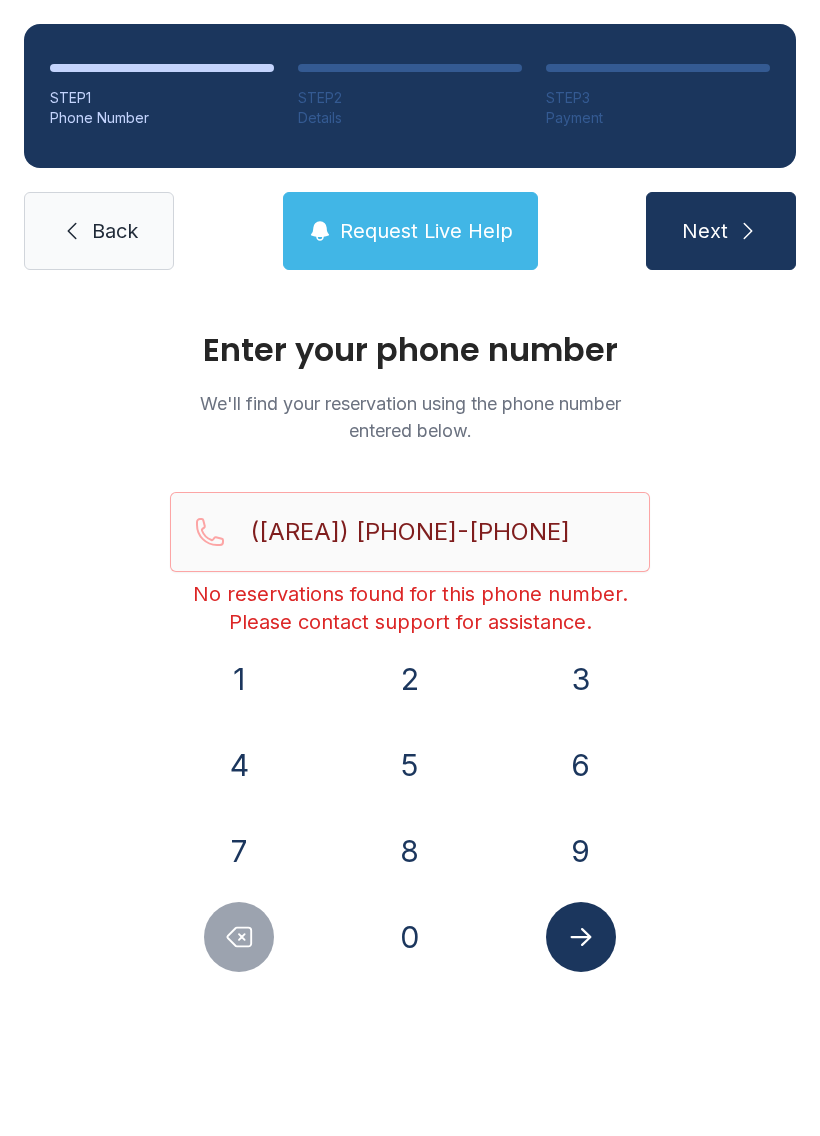 click on "Back" at bounding box center [115, 231] 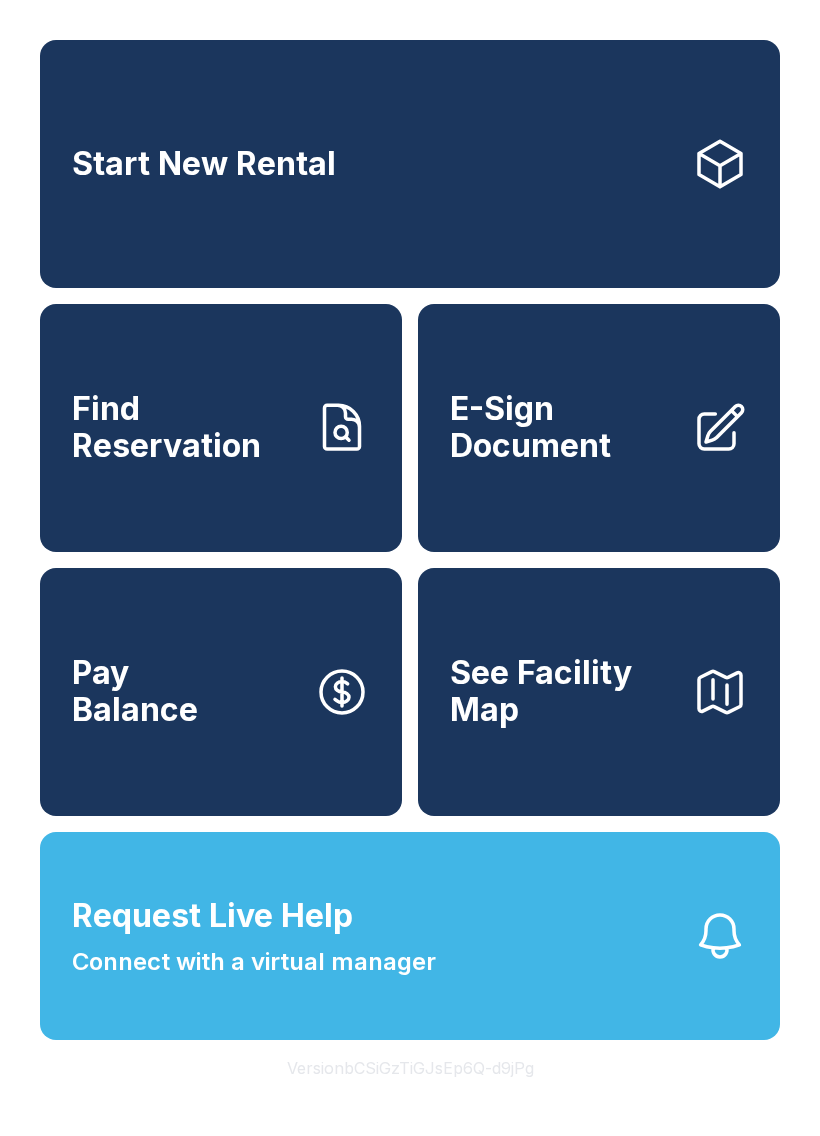 click on "Connect with a virtual manager" at bounding box center (254, 962) 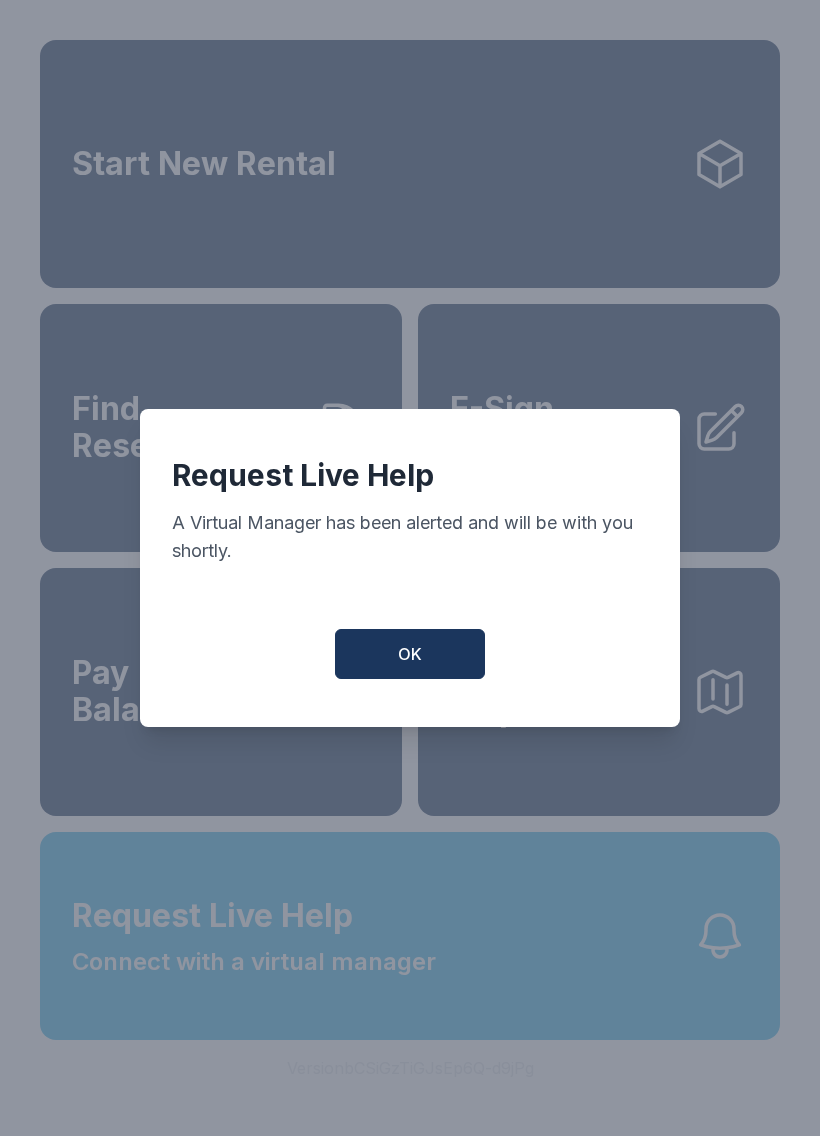 click on "OK" at bounding box center (410, 654) 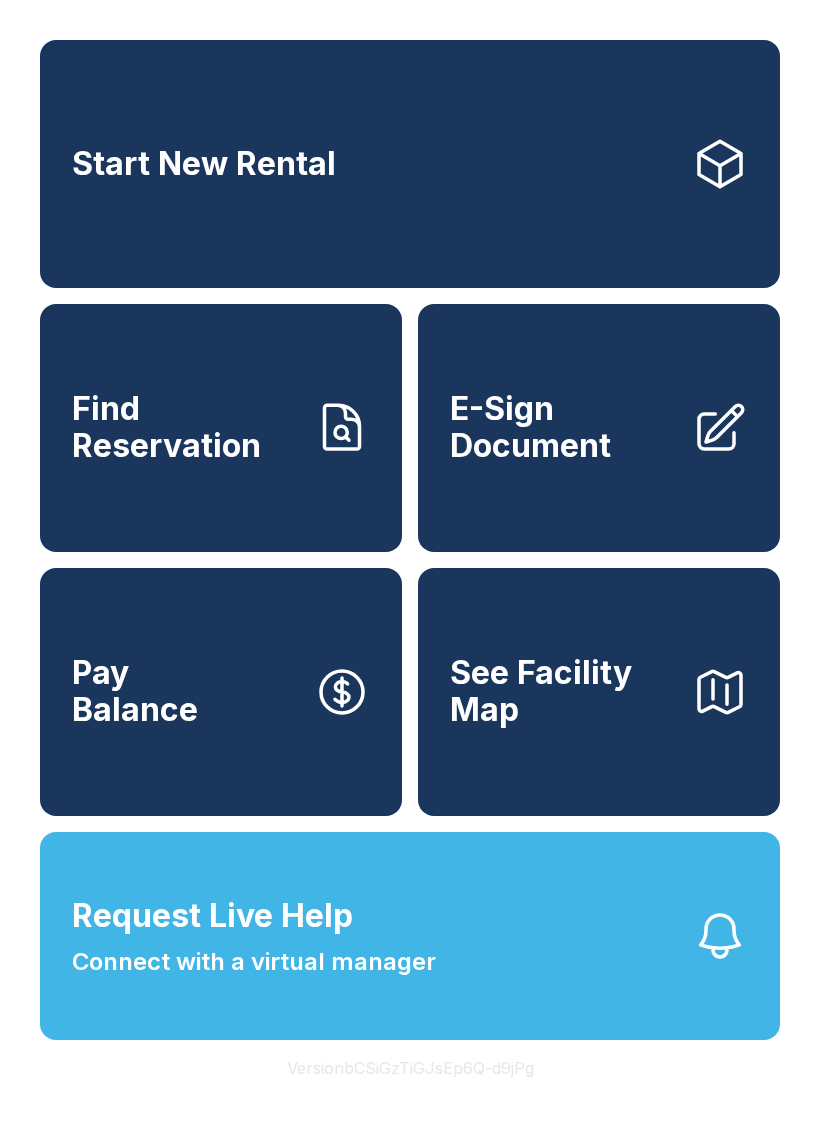 click on "Request Live Help Connect with a virtual manager" at bounding box center (254, 936) 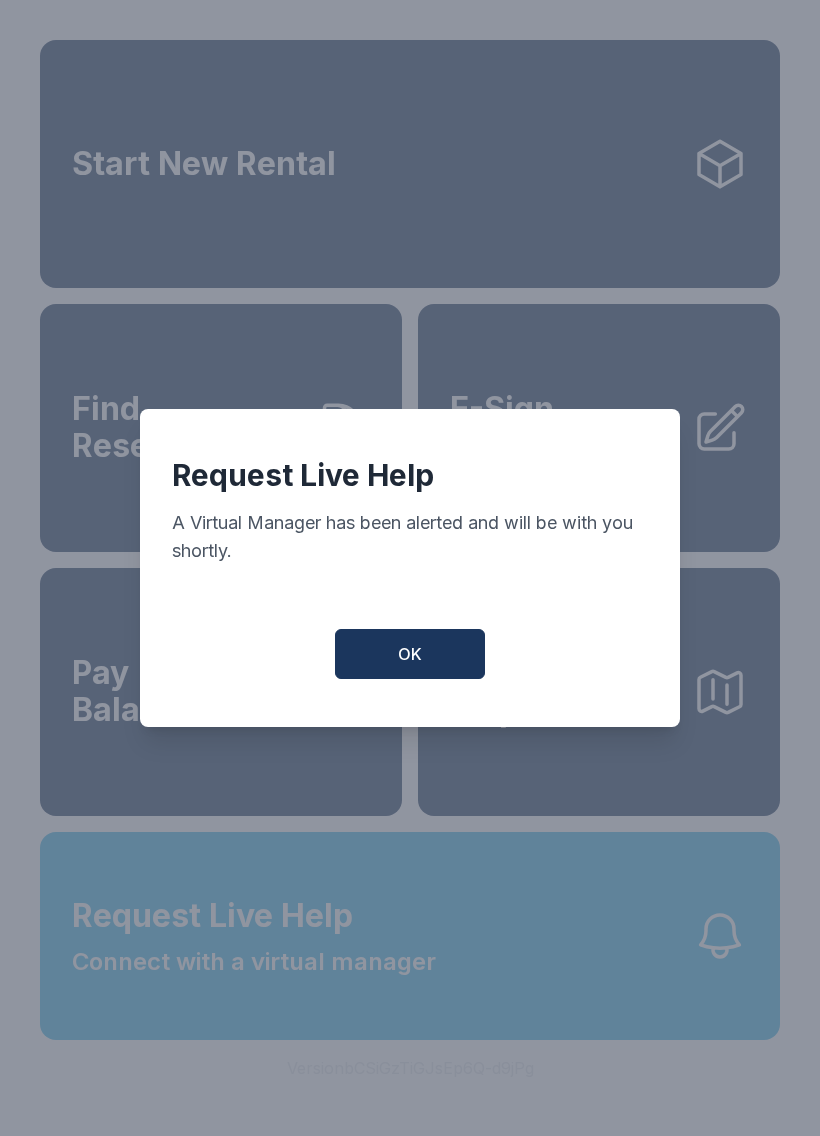 click on "OK" at bounding box center [410, 654] 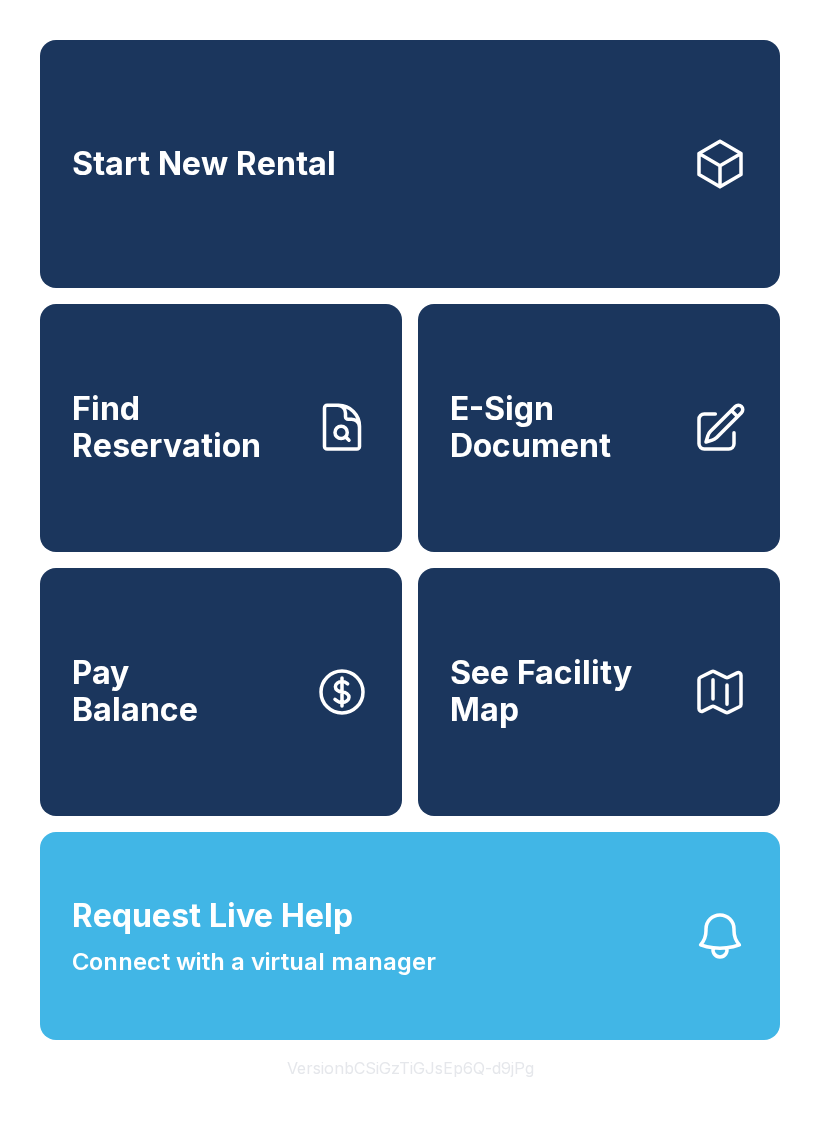 click on "Find Reservation" at bounding box center (185, 427) 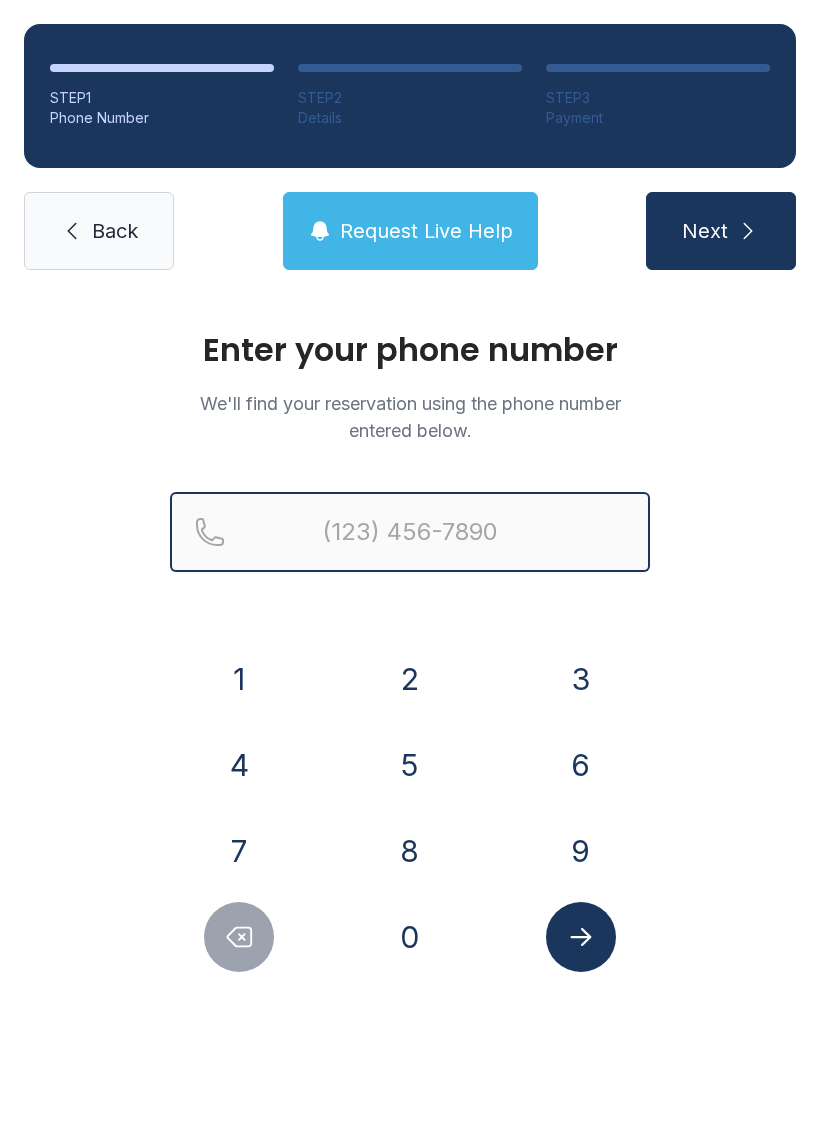 click at bounding box center [410, 532] 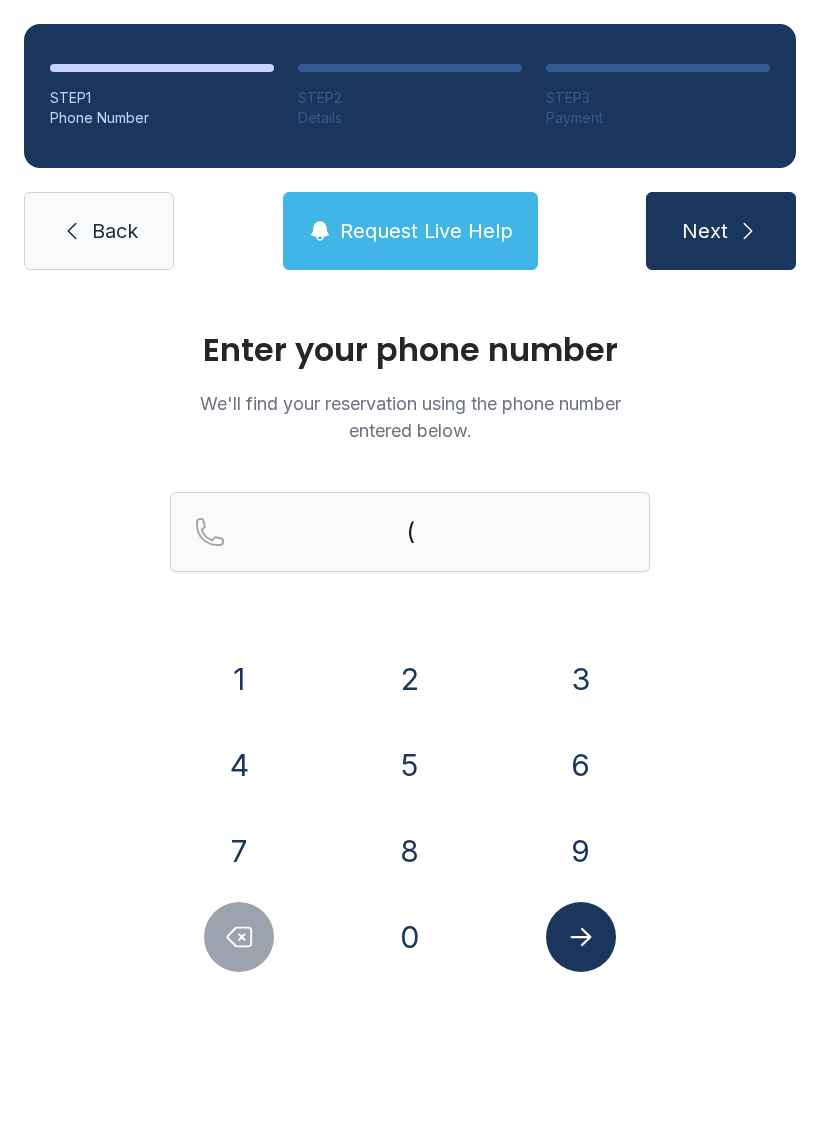 click on "4" at bounding box center [239, 679] 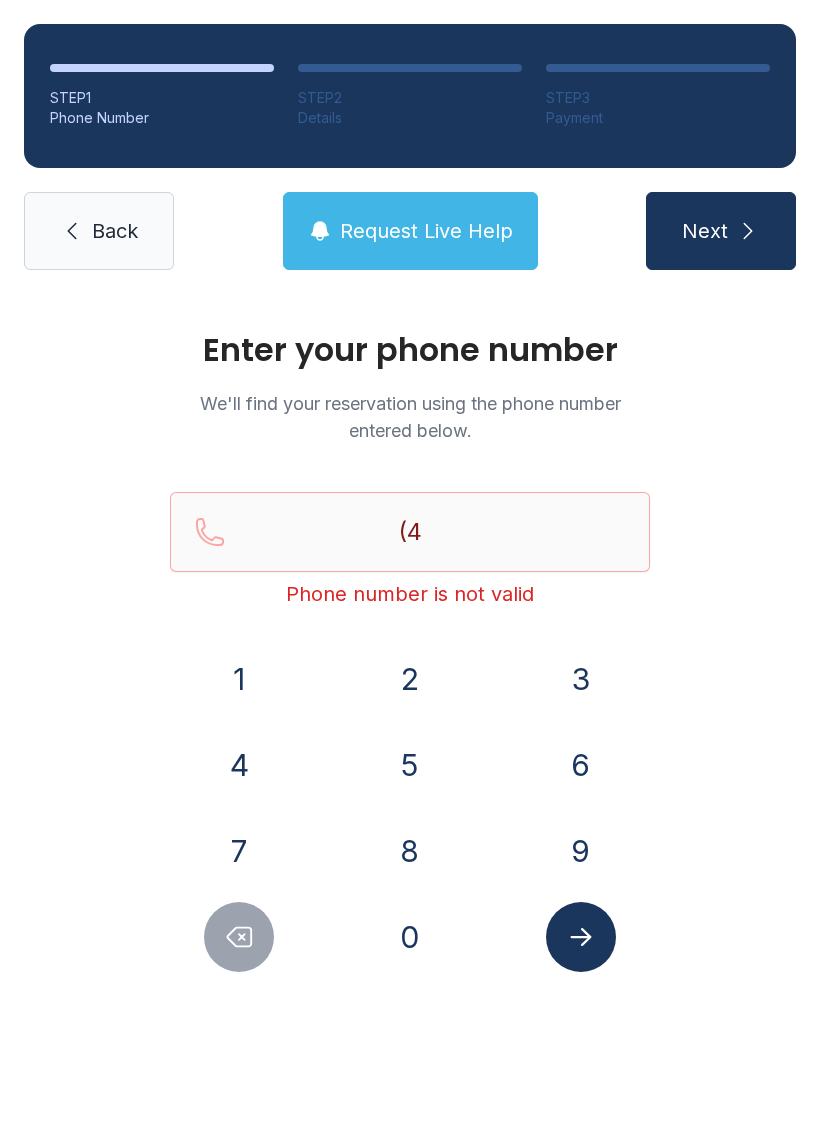 click on "3" at bounding box center (239, 679) 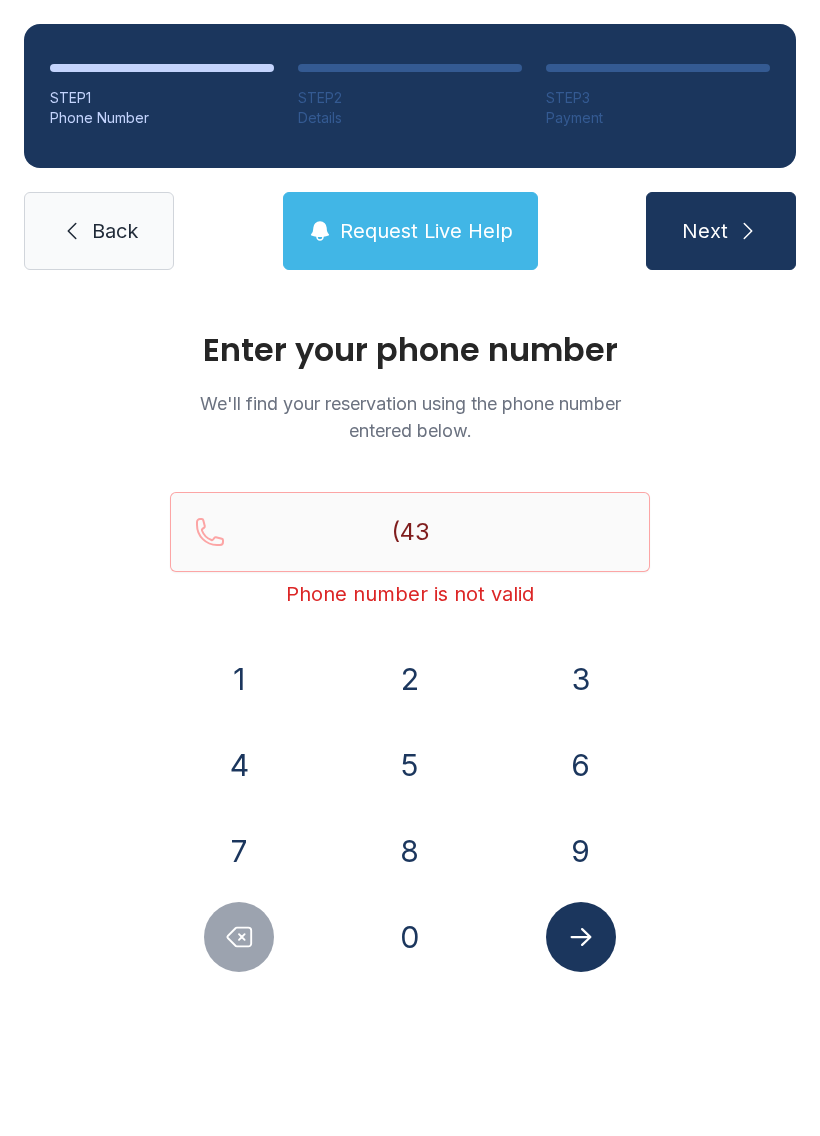 click on "4" at bounding box center [239, 679] 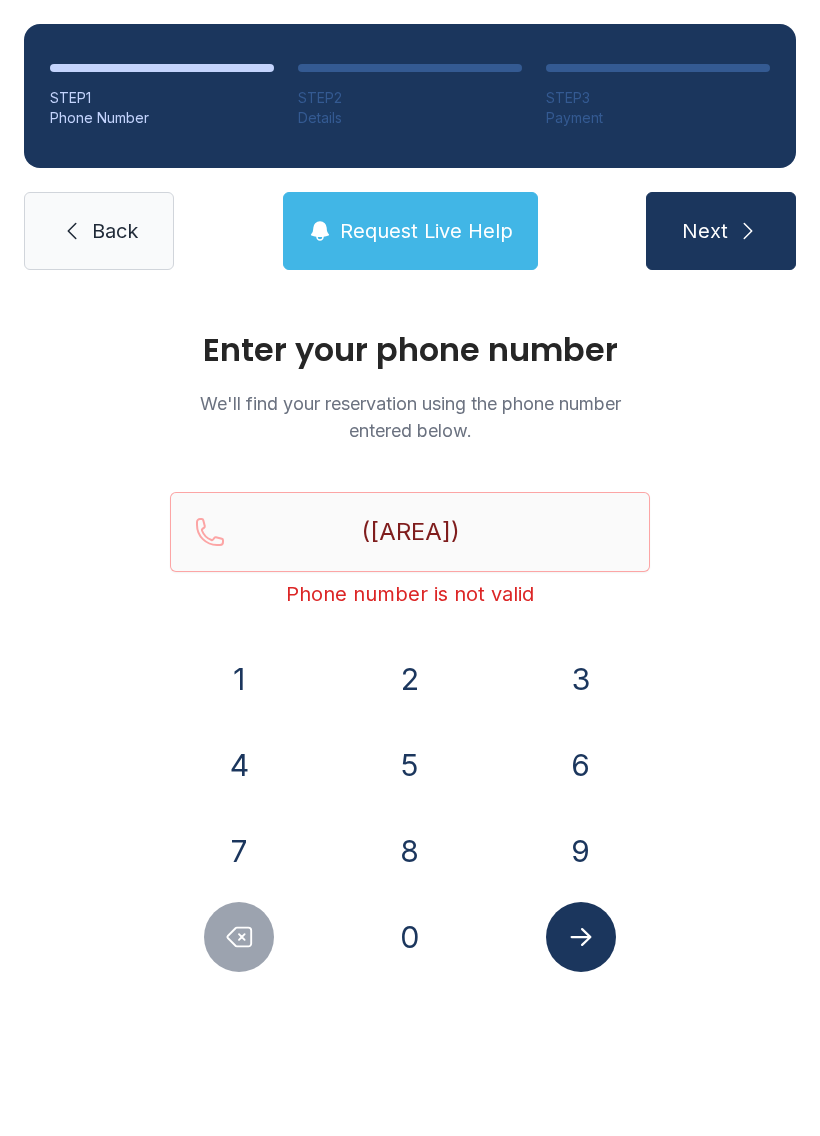 click on "5" at bounding box center (239, 679) 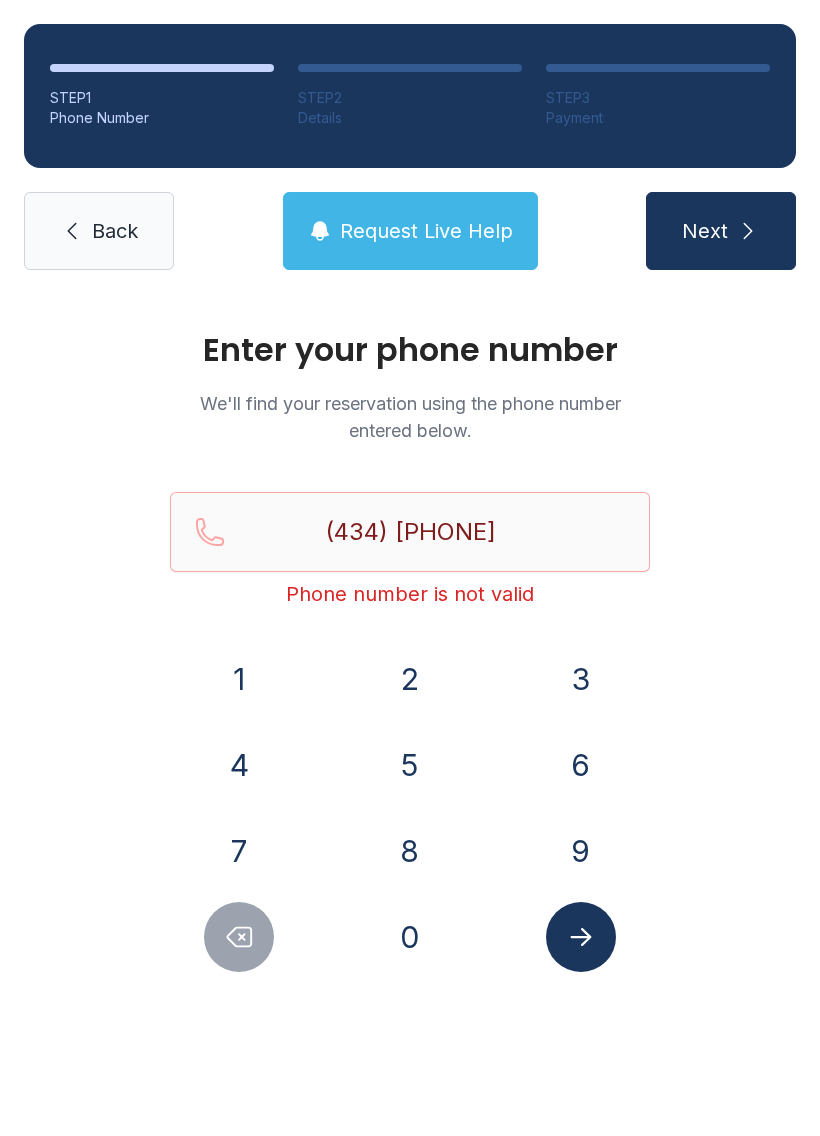 click on "2" at bounding box center [239, 679] 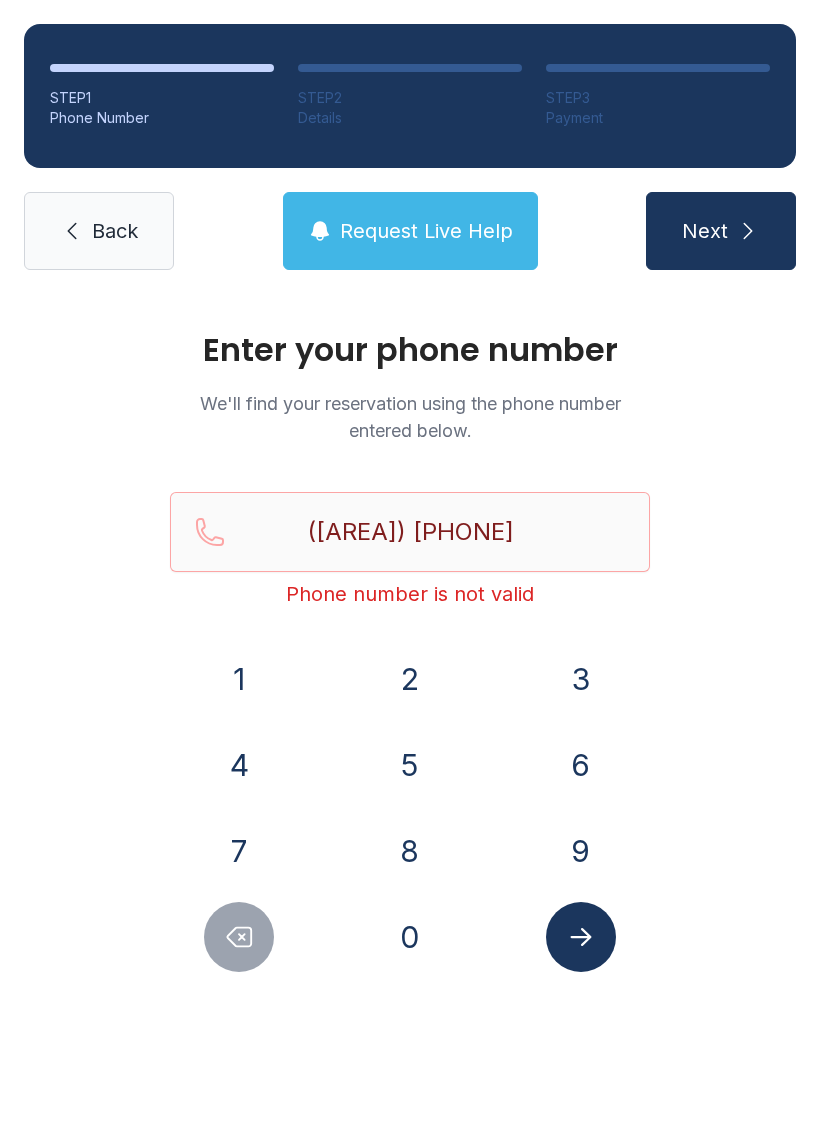 click on "9" at bounding box center (239, 679) 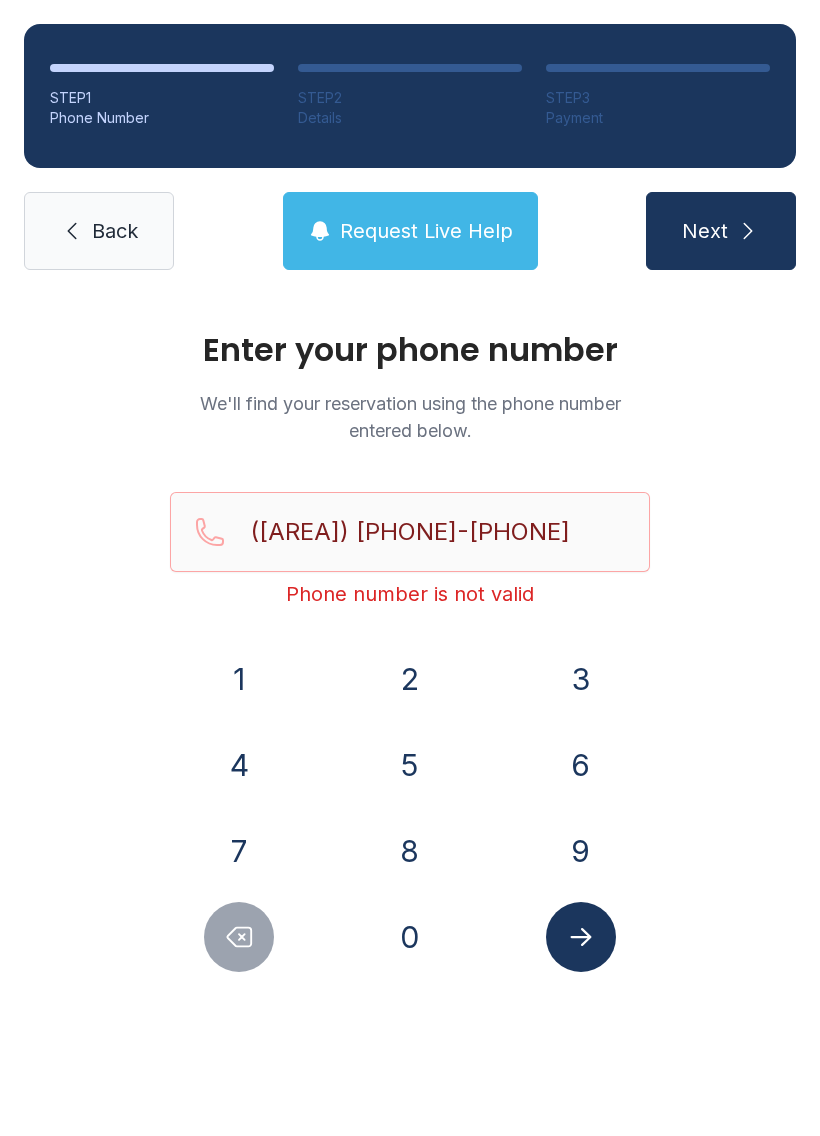 click on "0" at bounding box center [239, 679] 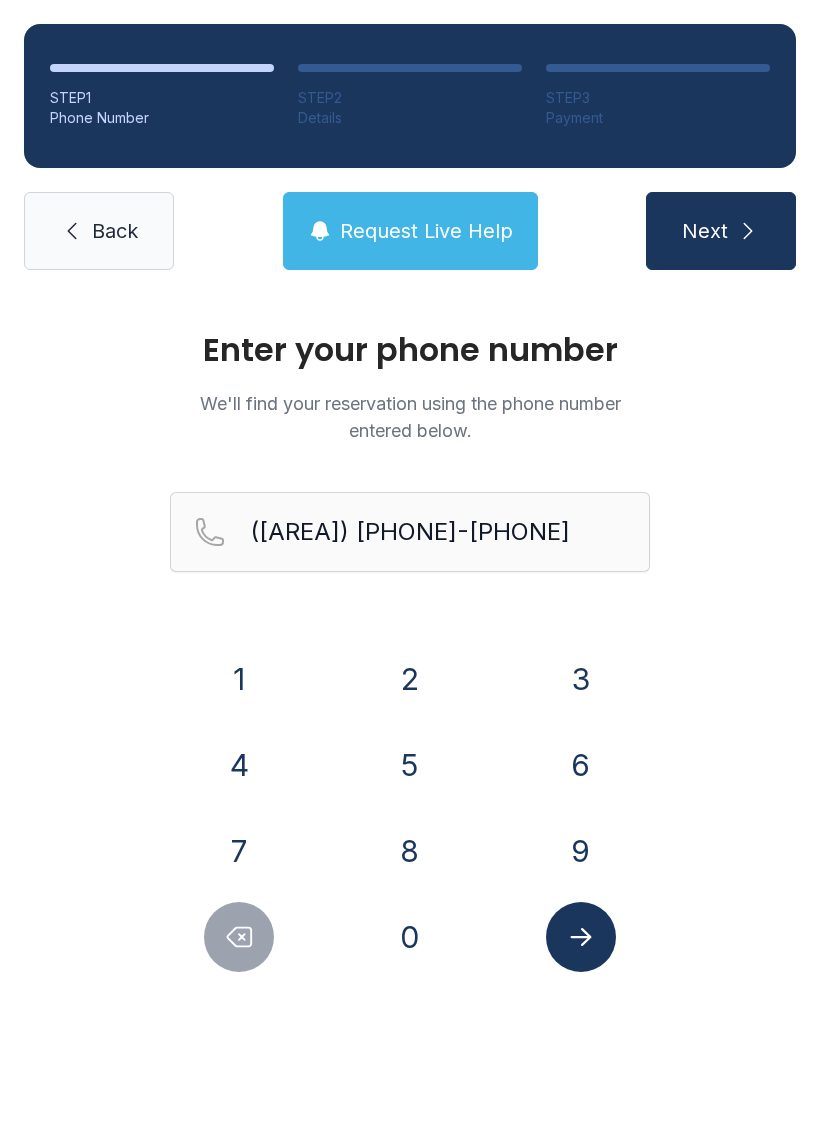click at bounding box center (581, 937) 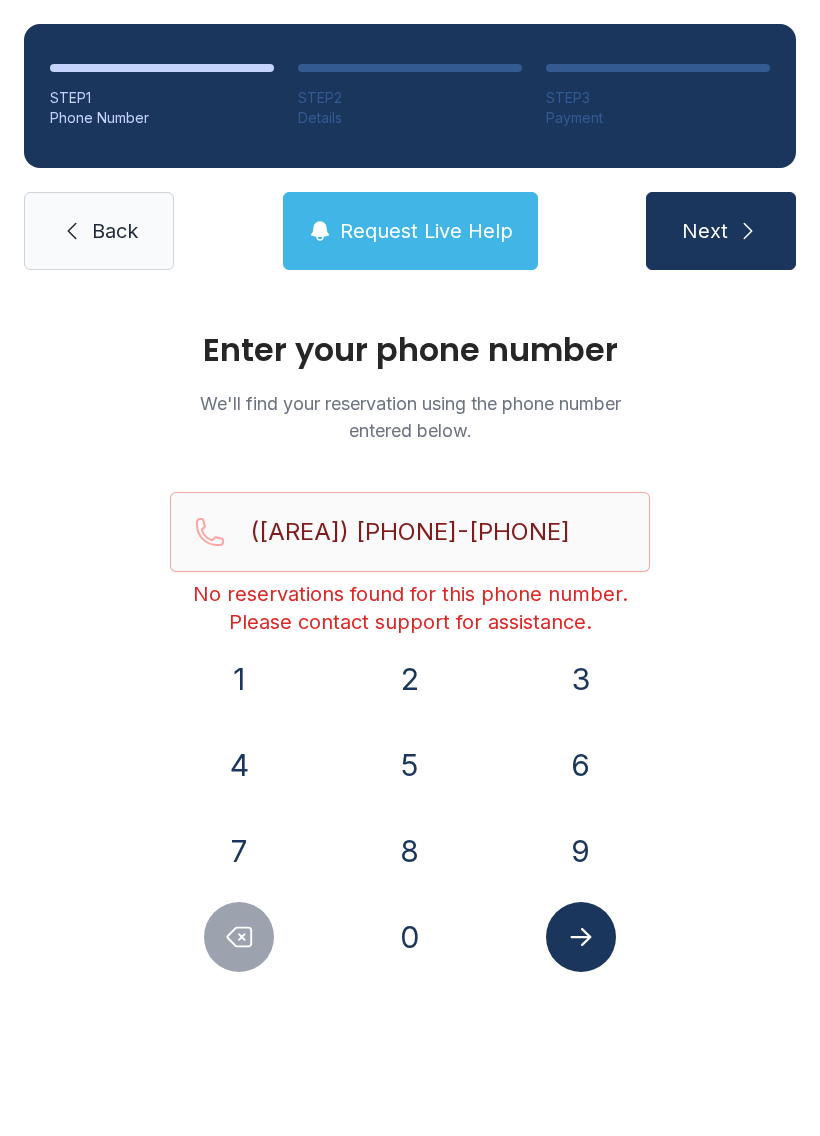 click on "Request Live Help" at bounding box center (410, 231) 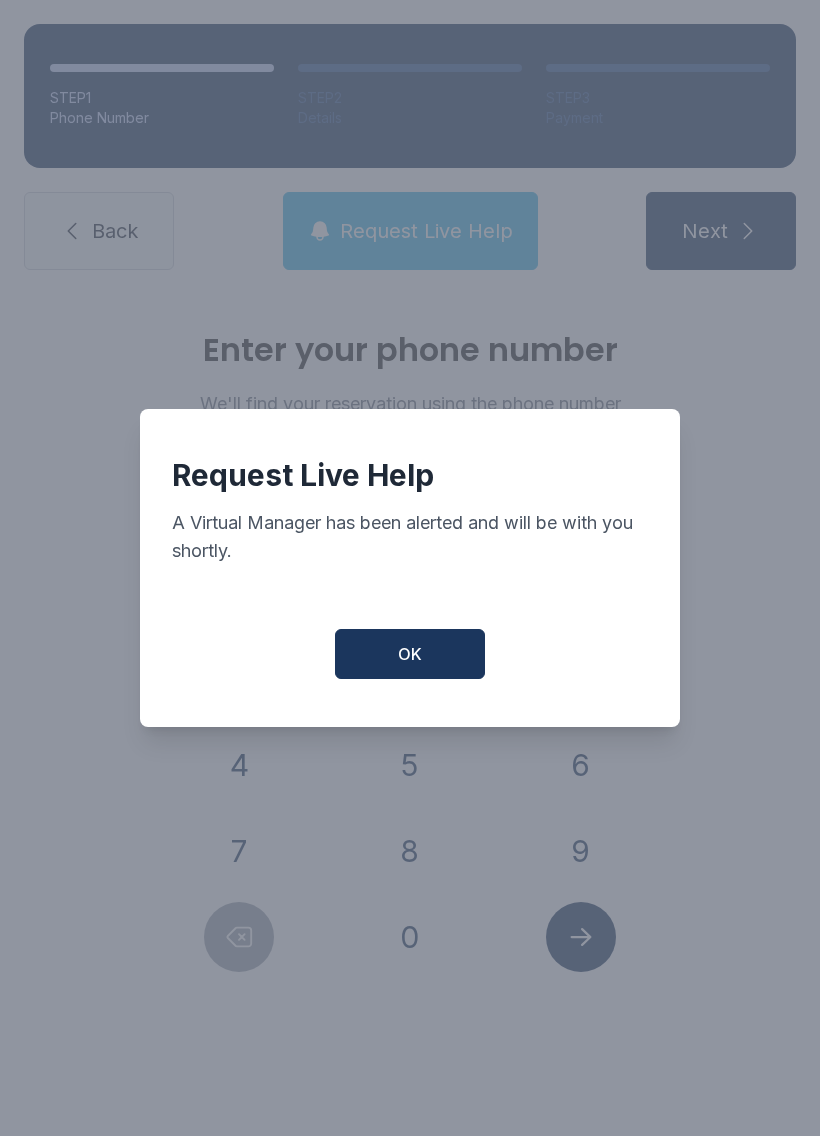 click on "OK" at bounding box center (410, 654) 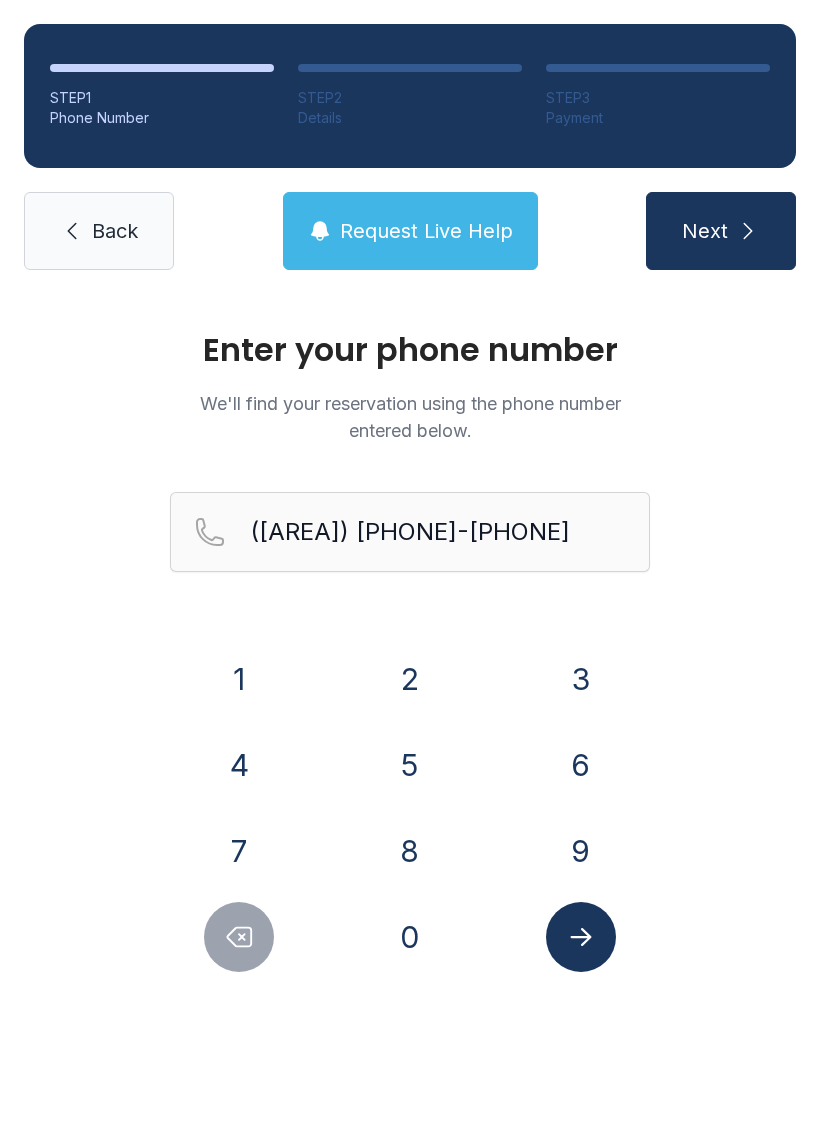 click at bounding box center (748, 231) 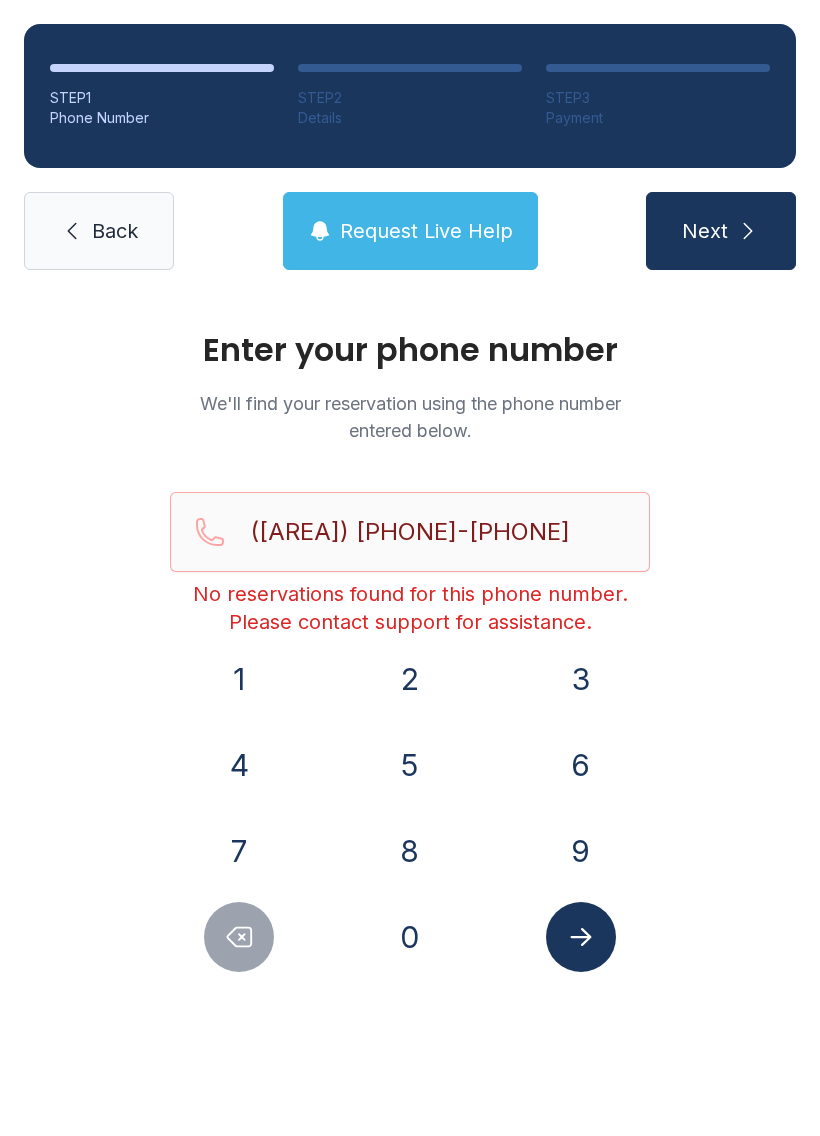 click on "STEP  2" at bounding box center (410, 98) 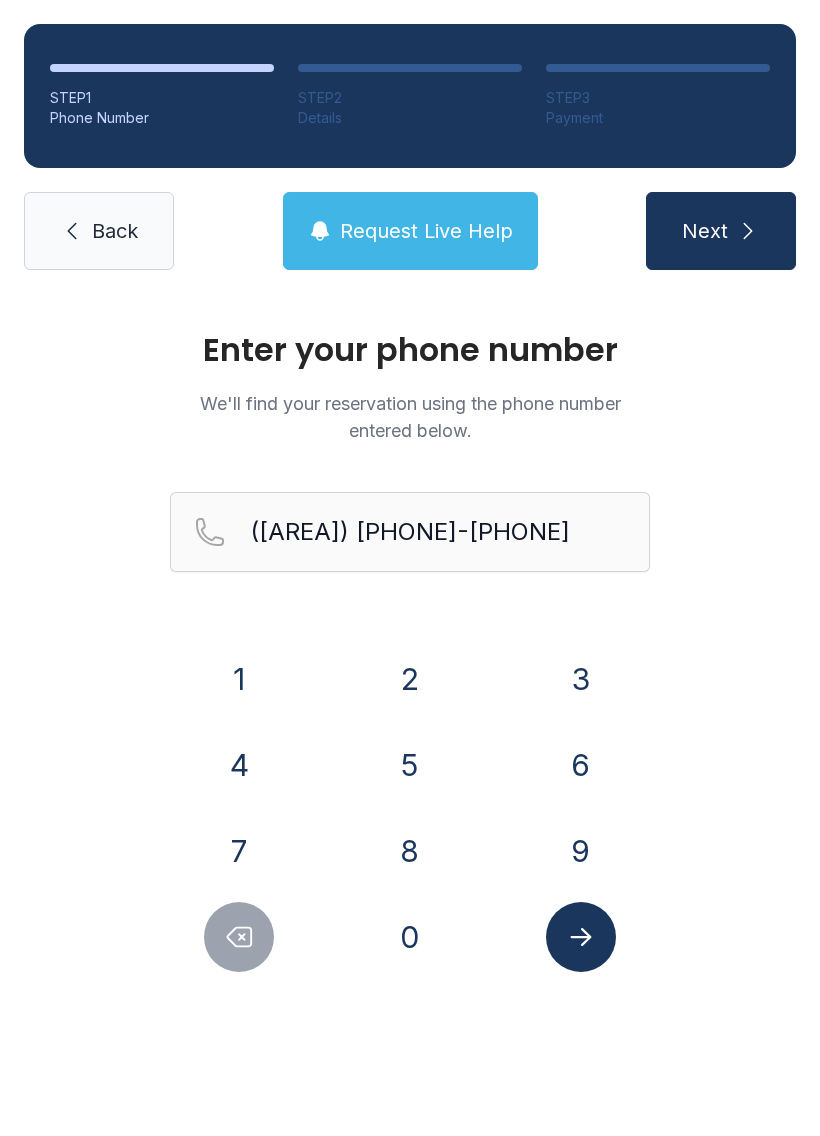 click on "Request Live Help" at bounding box center [410, 231] 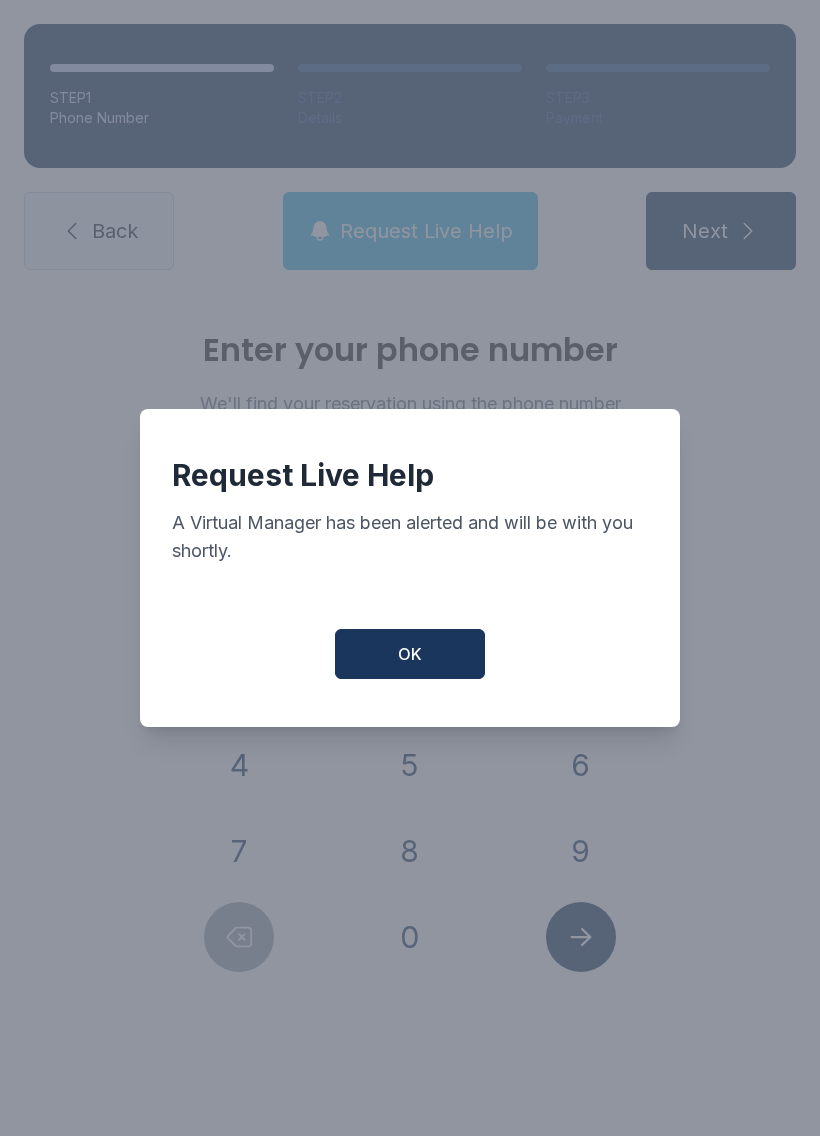 click on "OK" at bounding box center (410, 654) 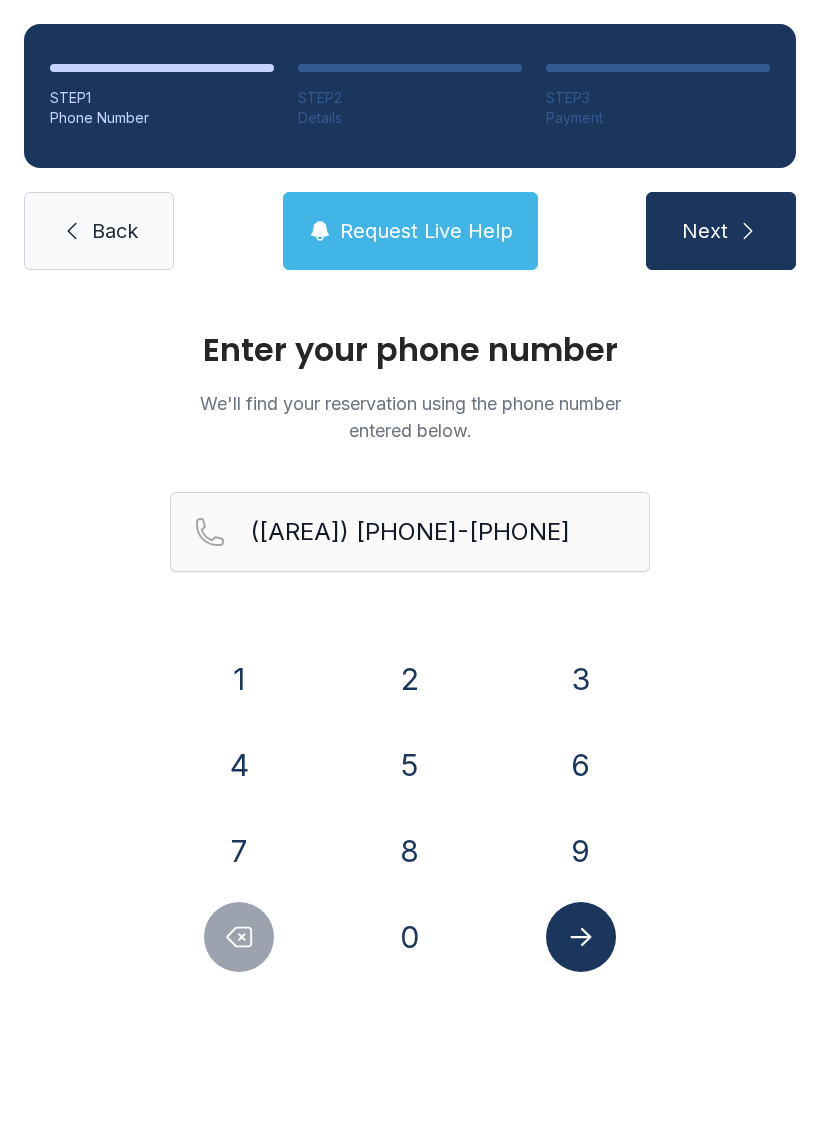 click on "Back" at bounding box center [115, 231] 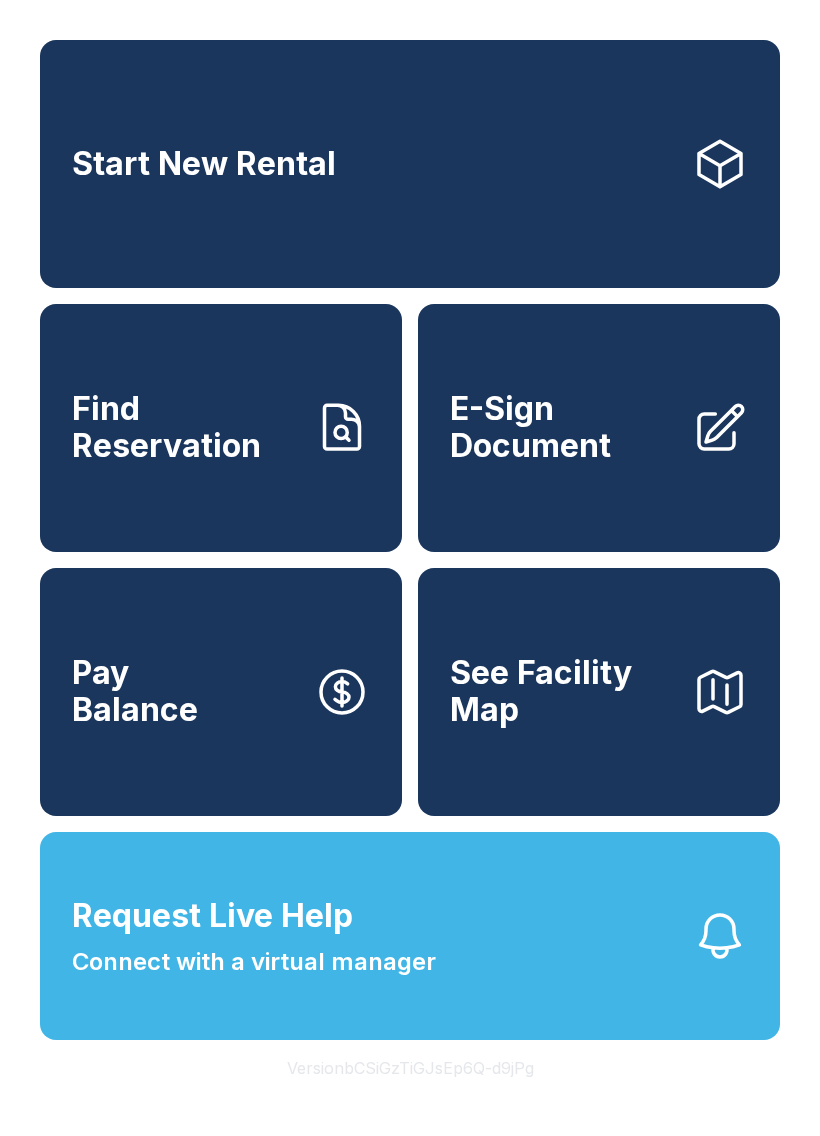 click on "Request Live Help Connect with a virtual manager" at bounding box center (410, 936) 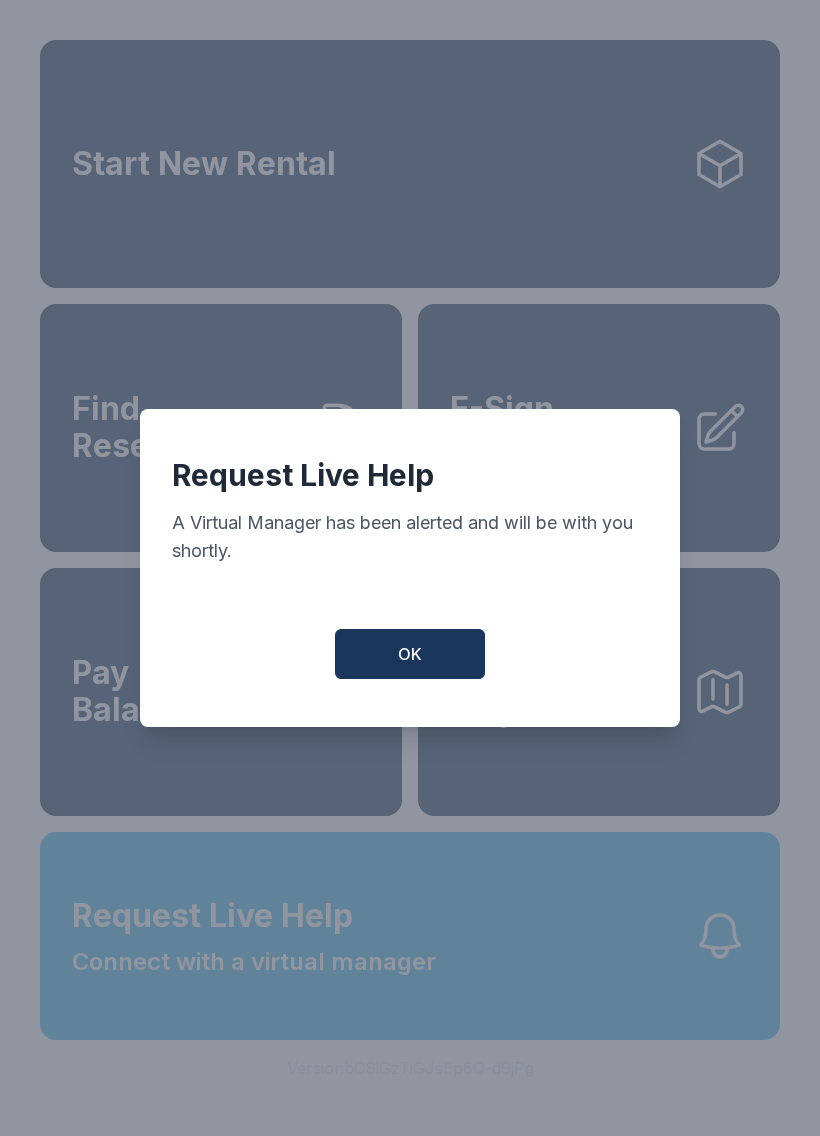 click on "OK" at bounding box center (410, 654) 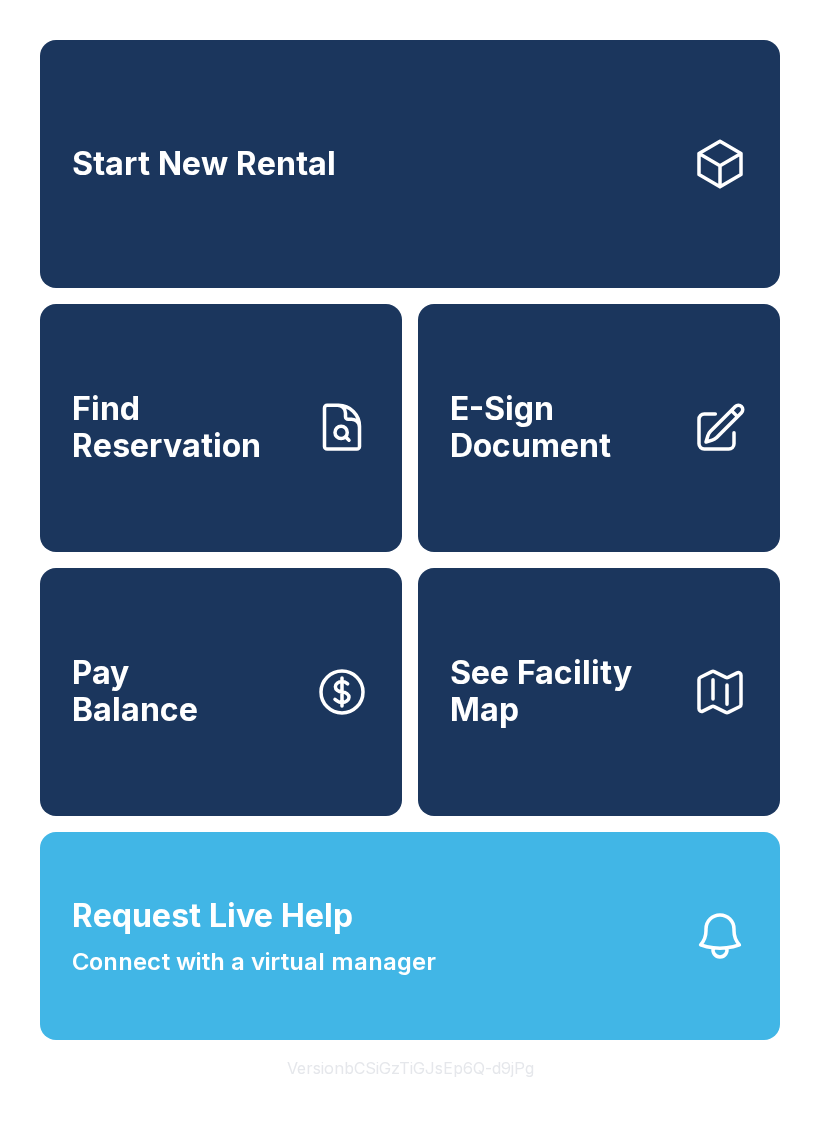 click on "See Facility Map" at bounding box center (563, 691) 